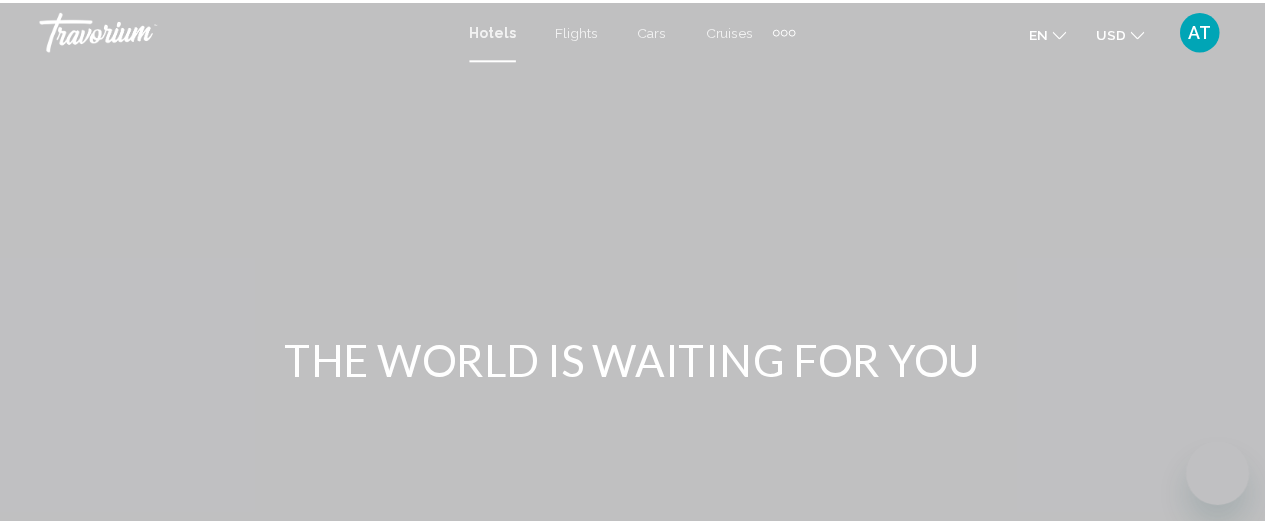 scroll, scrollTop: 0, scrollLeft: 0, axis: both 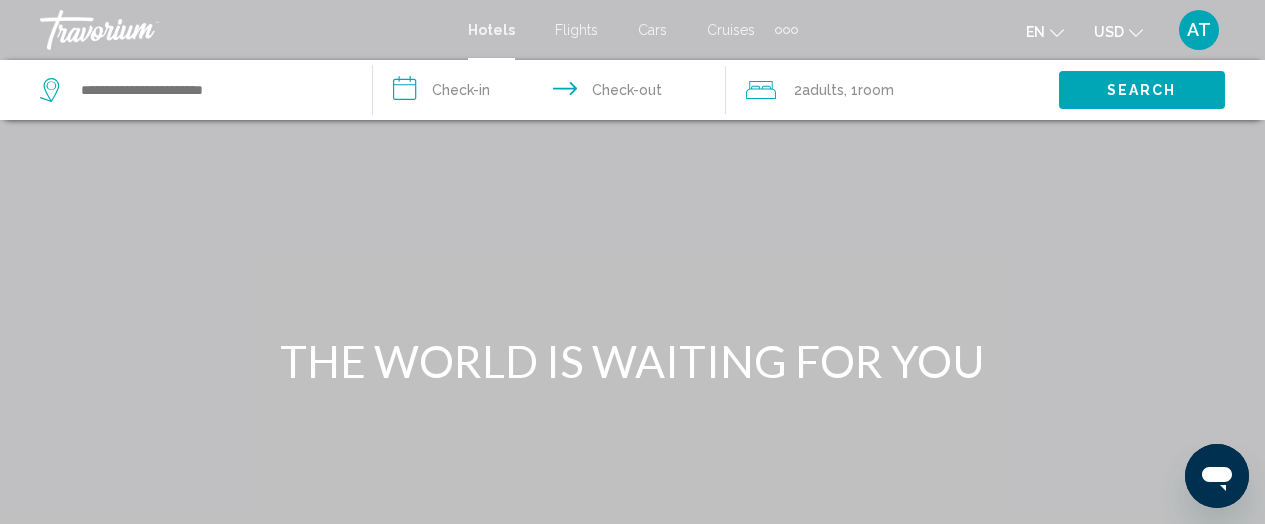 click on "Flights" at bounding box center [576, 30] 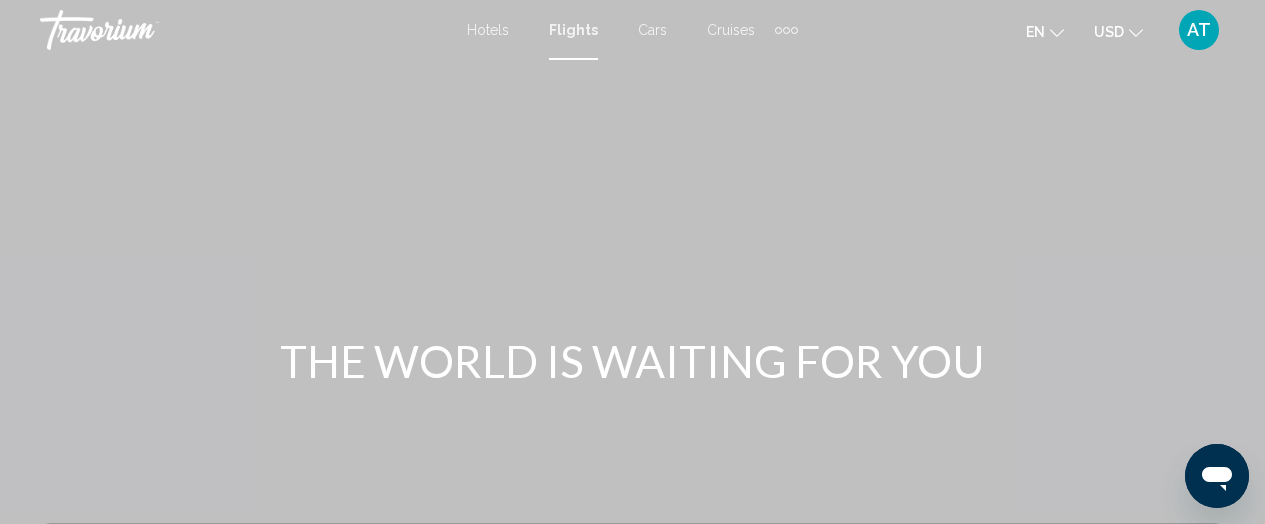 scroll, scrollTop: 0, scrollLeft: 0, axis: both 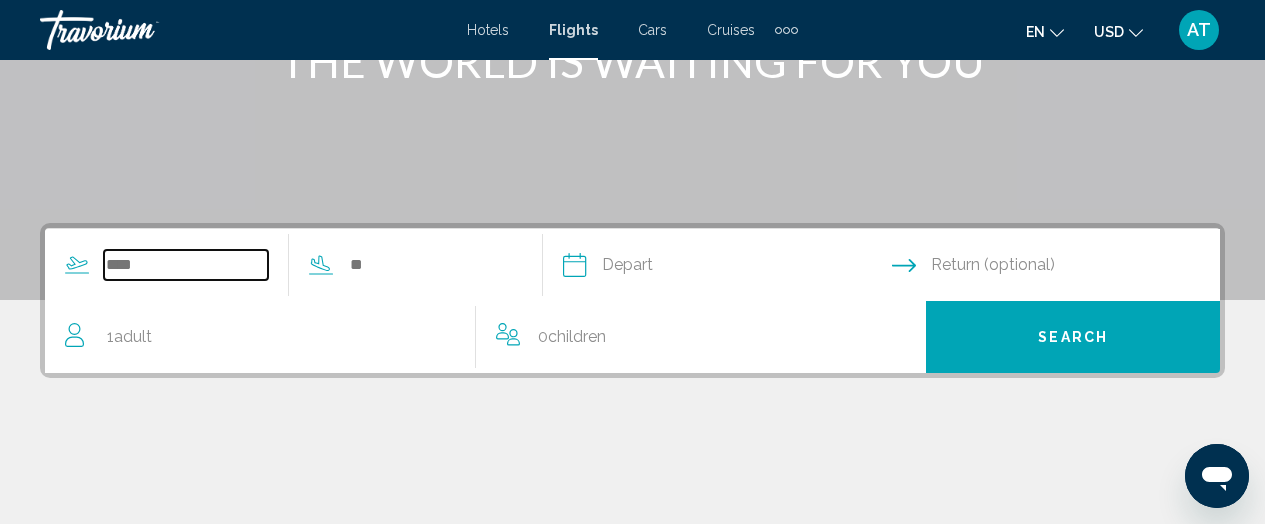 click at bounding box center (186, 265) 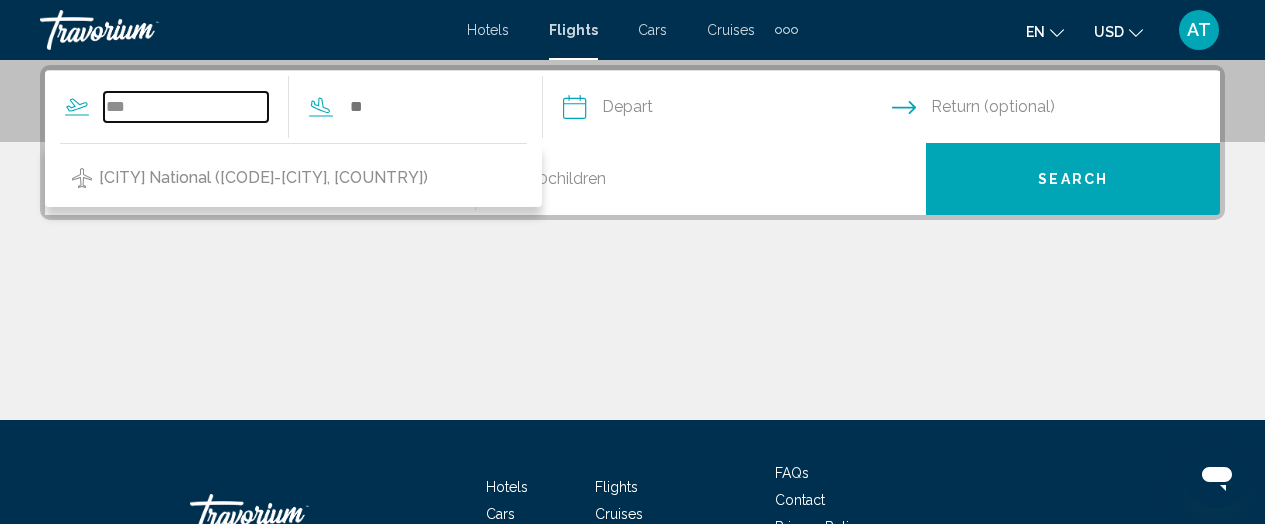 type on "***" 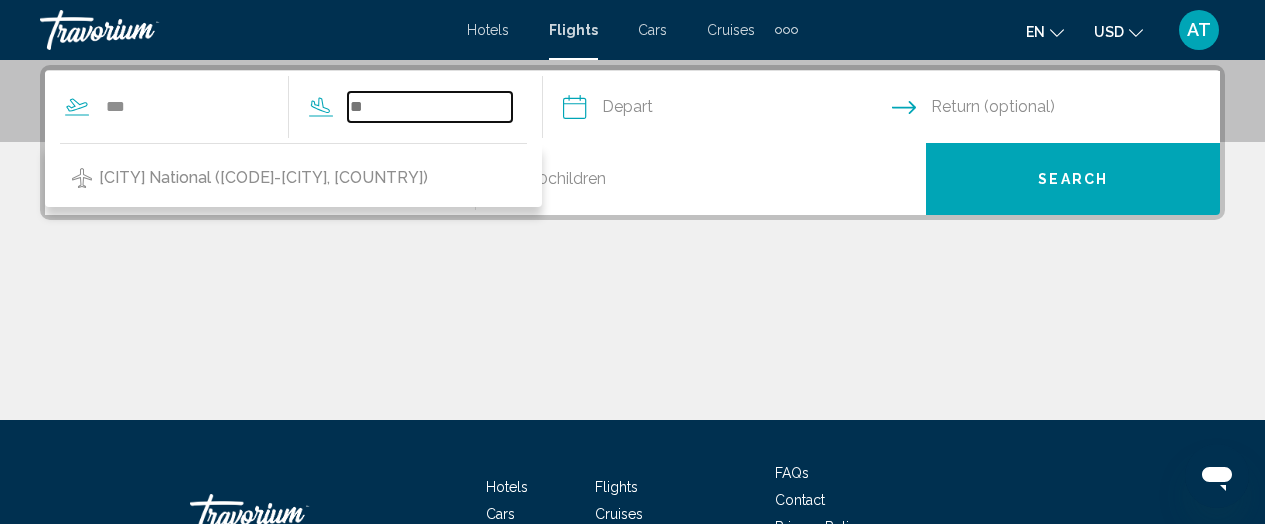 click at bounding box center (430, 107) 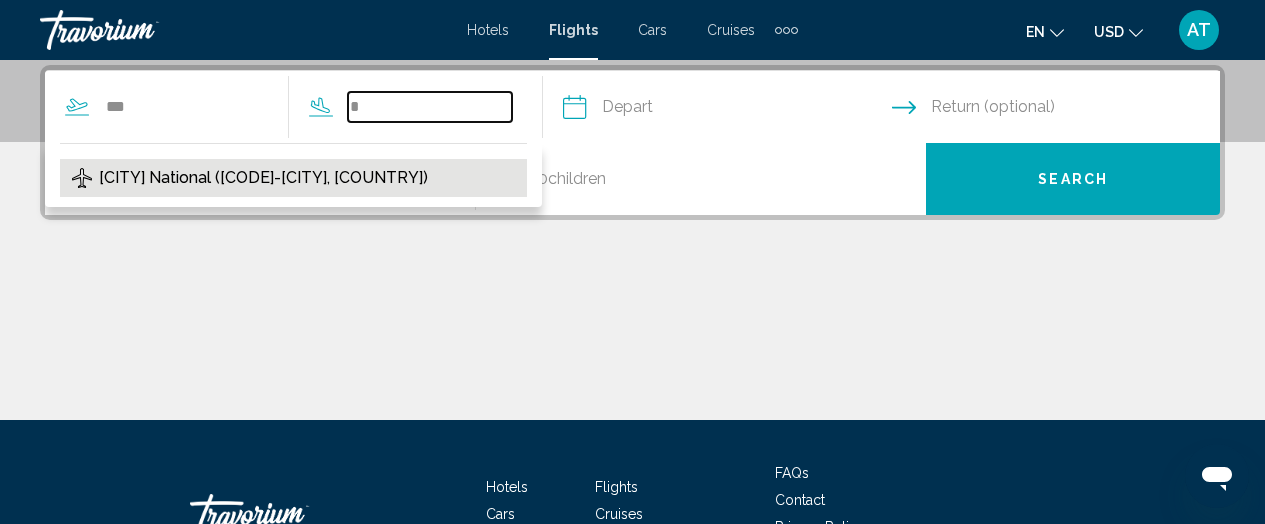 type on "*" 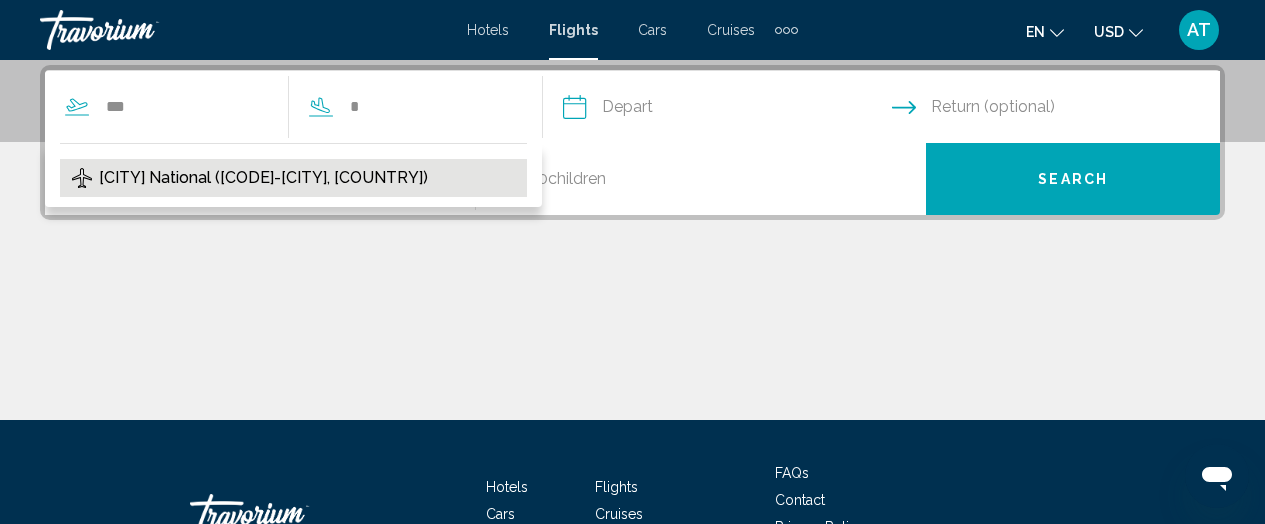 click on "[CITY] National  ([CODE]-[CITY], [COUNTRY])" at bounding box center [263, 178] 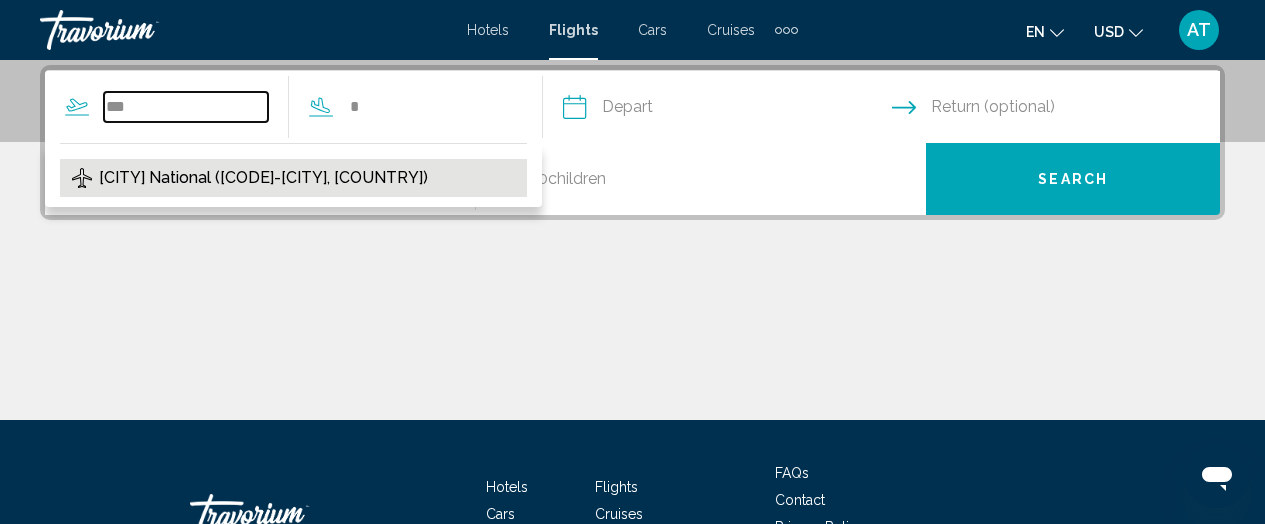 type on "**********" 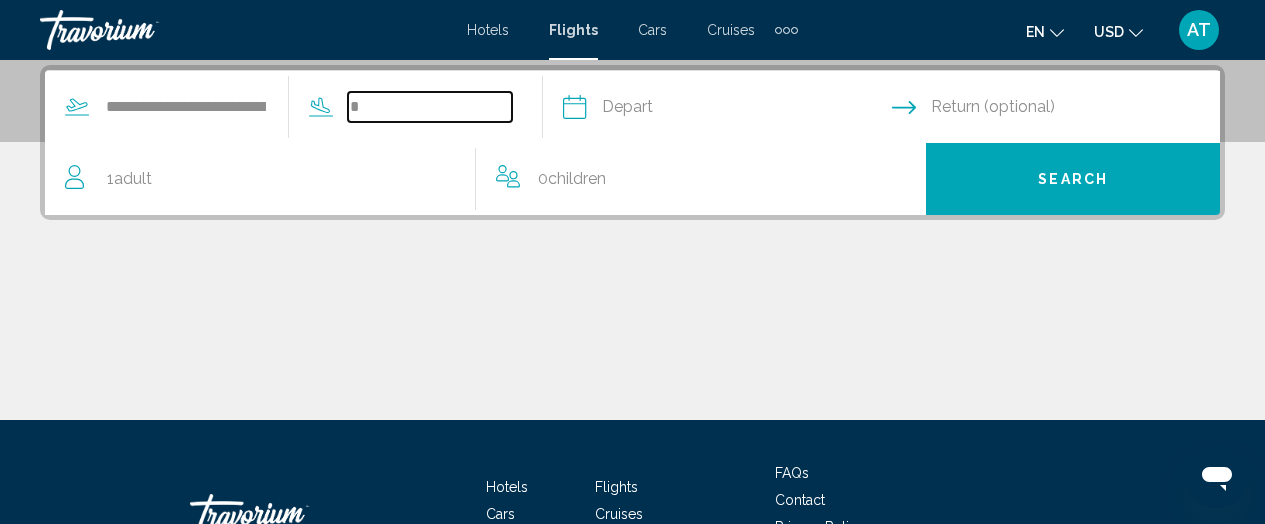 click on "*" at bounding box center [430, 107] 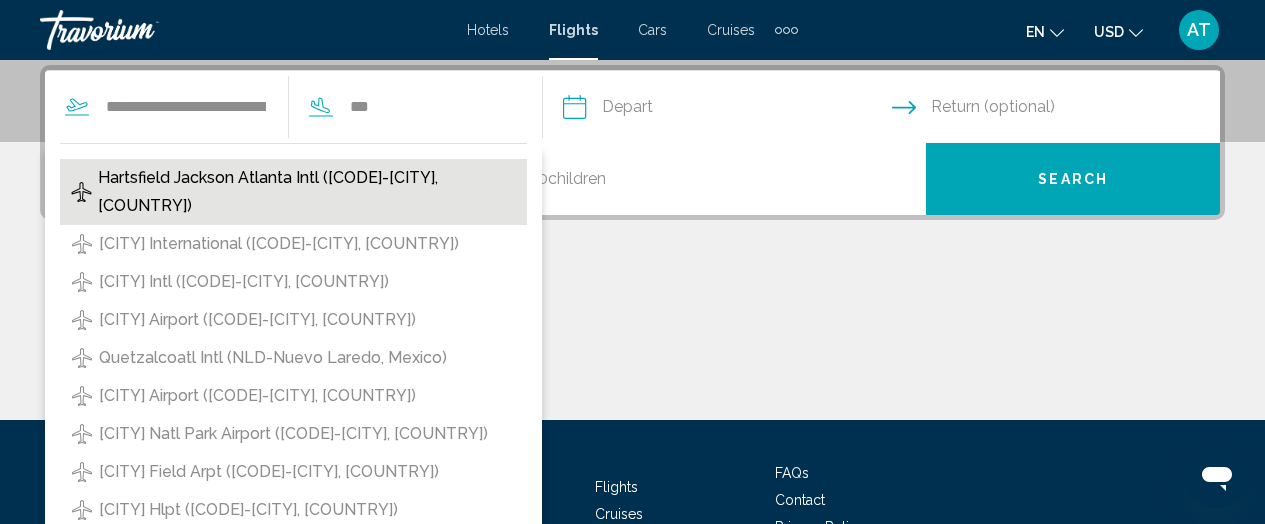 click on "Hartsfield Jackson Atlanta Intl  ([CODE]-[CITY], [COUNTRY])" at bounding box center [307, 192] 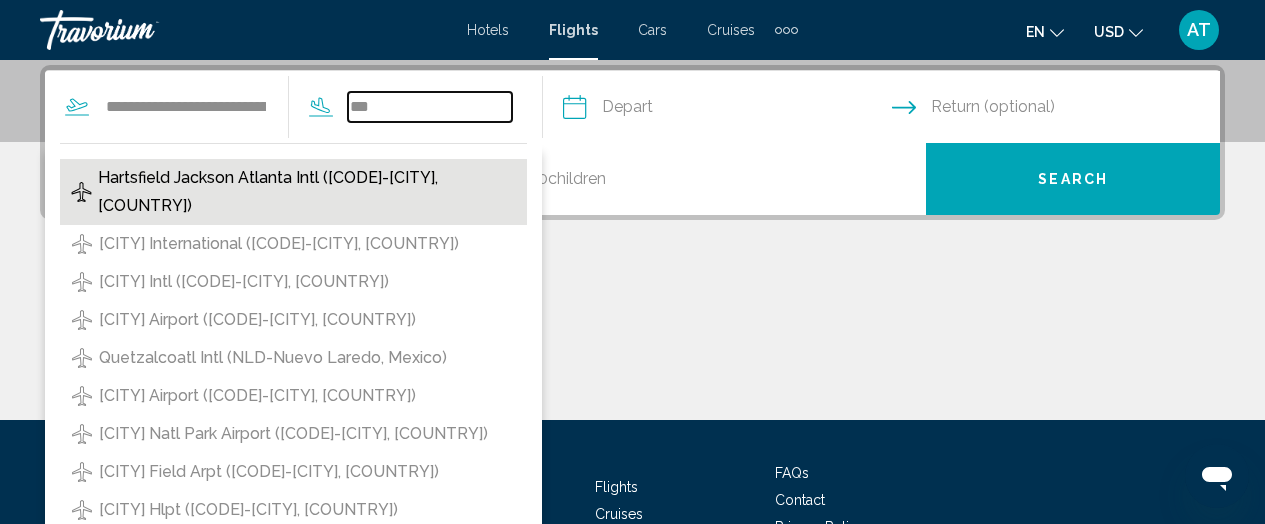 type on "**********" 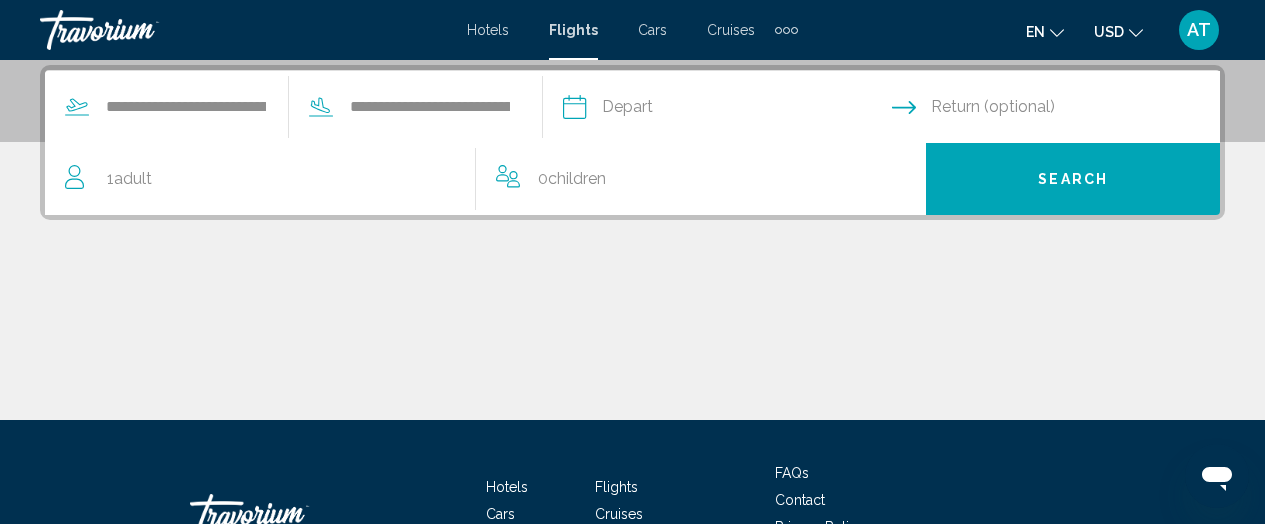 click at bounding box center [726, 110] 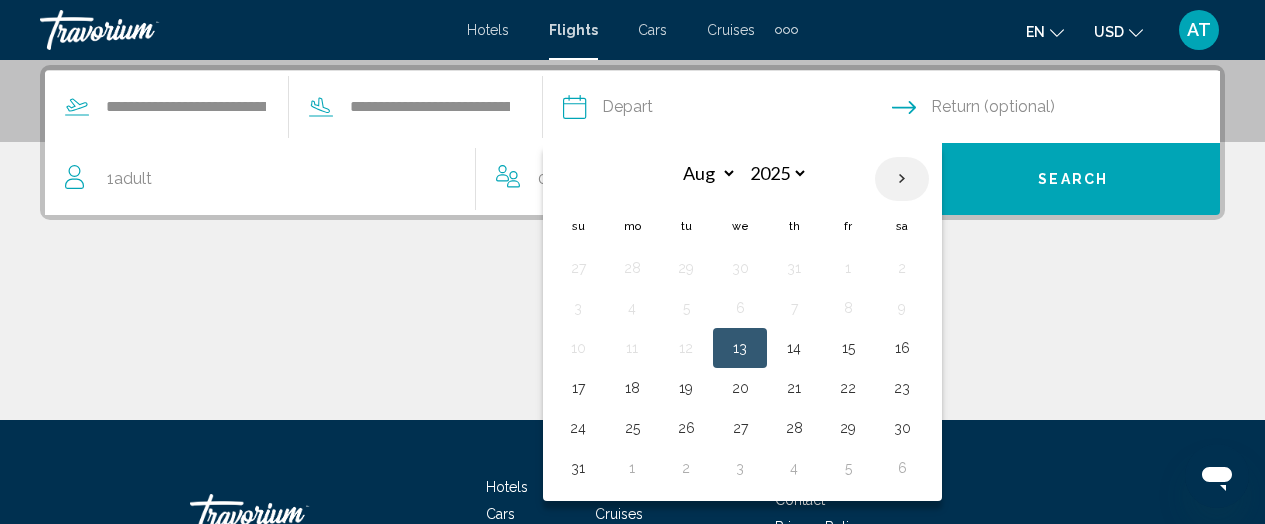 click at bounding box center (902, 179) 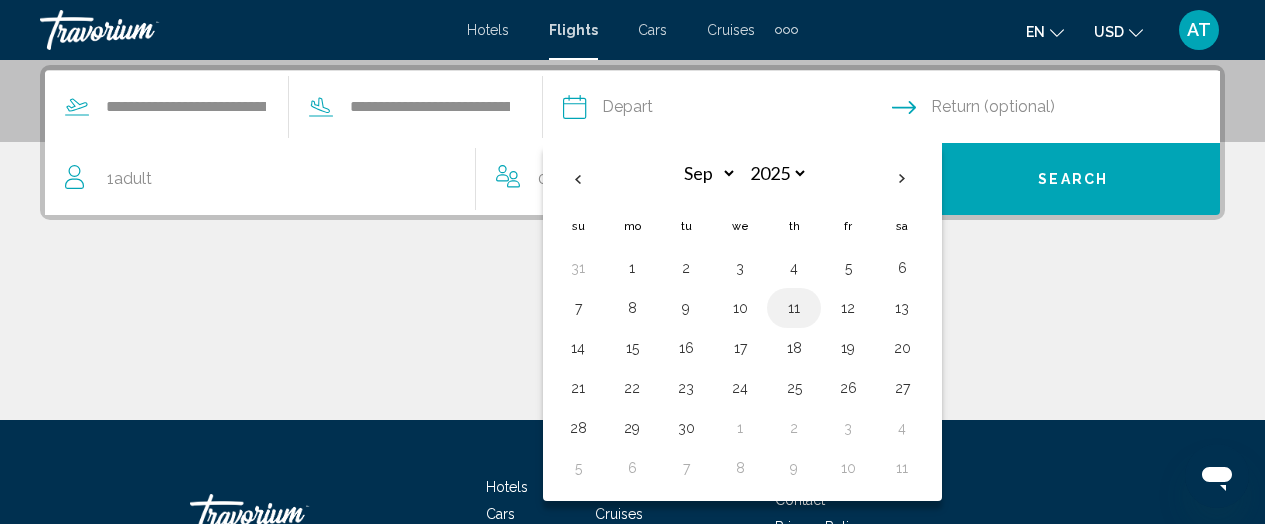 click on "11" at bounding box center [794, 308] 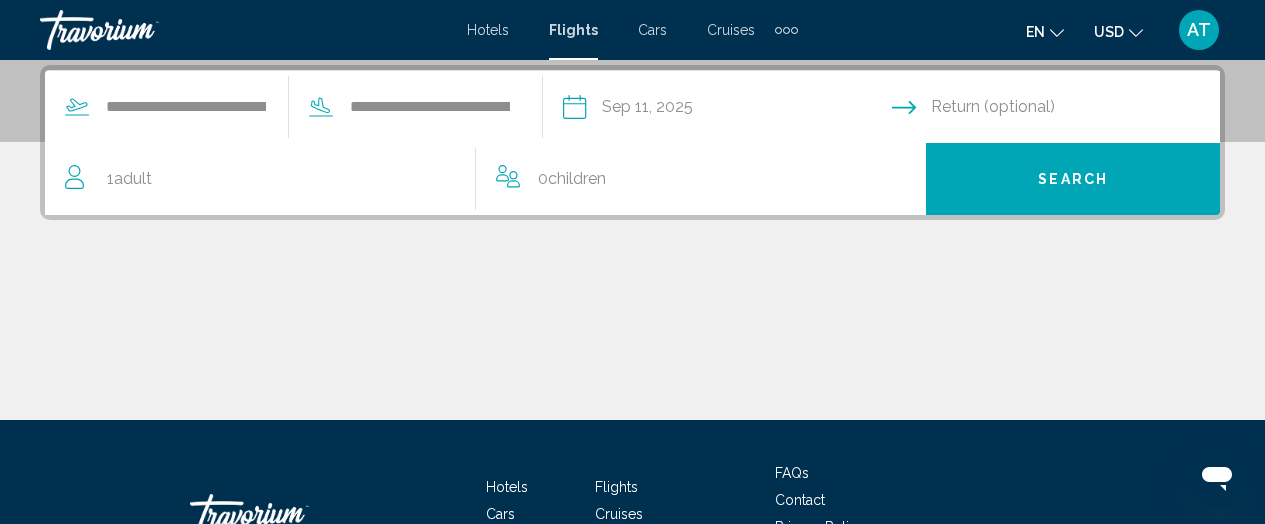 click at bounding box center [1060, 110] 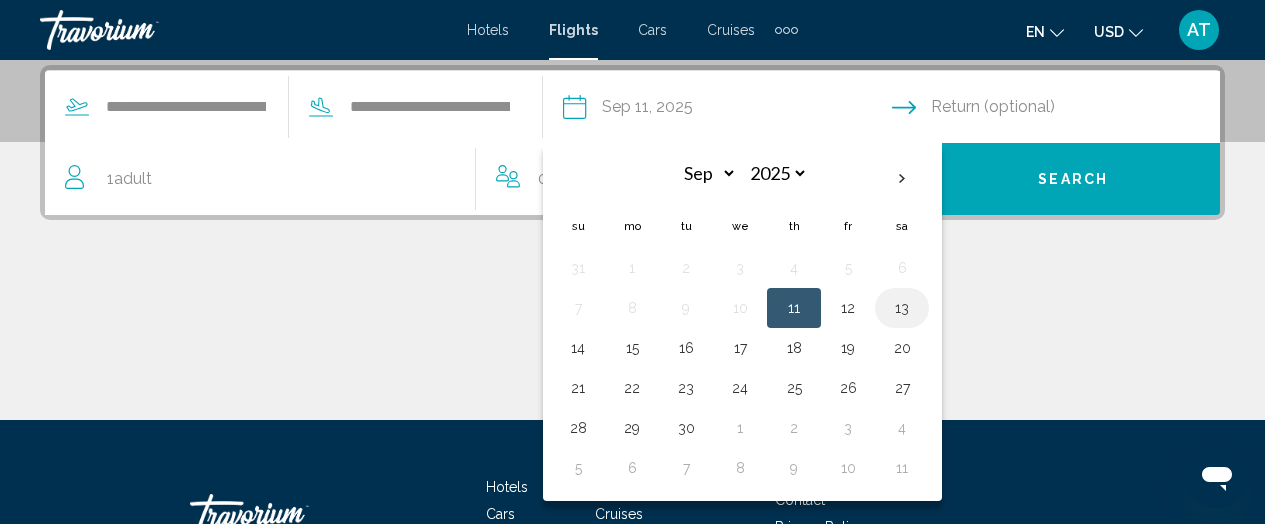 click on "13" at bounding box center (902, 308) 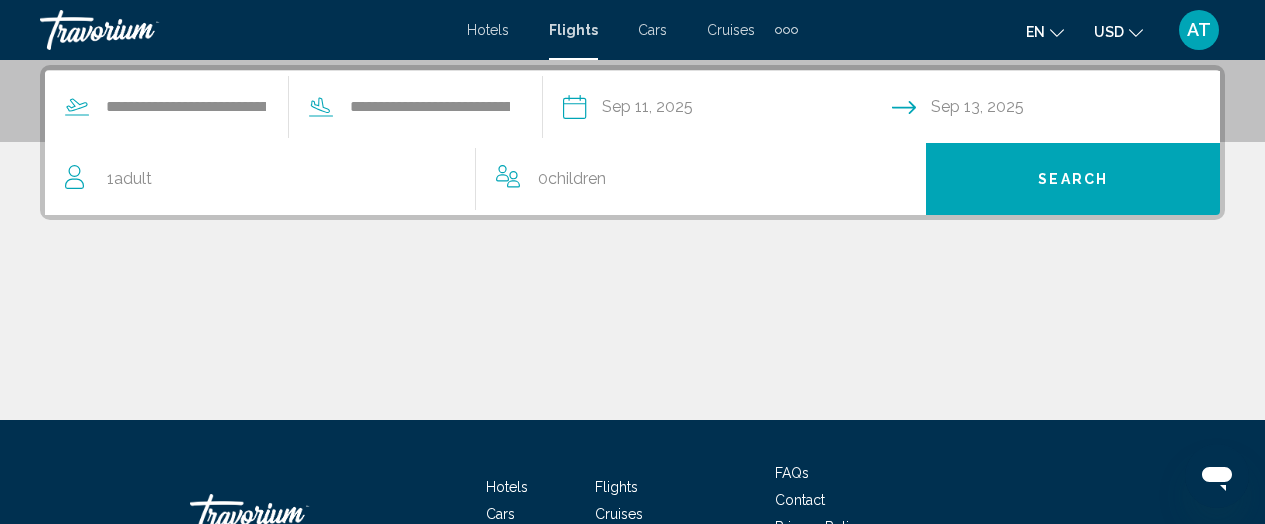 click on "Search" at bounding box center (1073, 180) 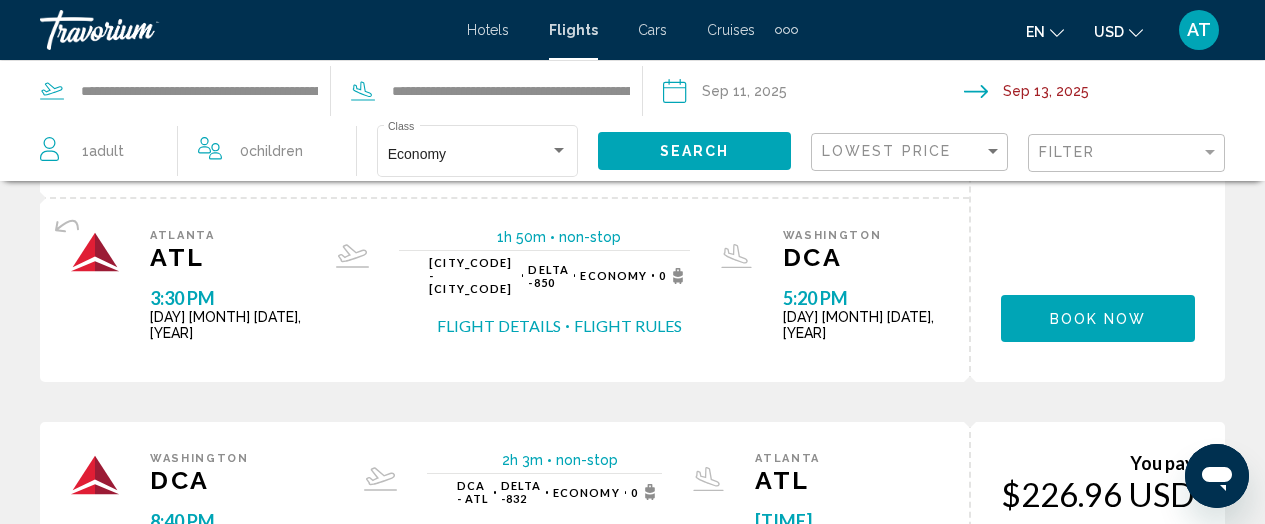 scroll, scrollTop: 2103, scrollLeft: 0, axis: vertical 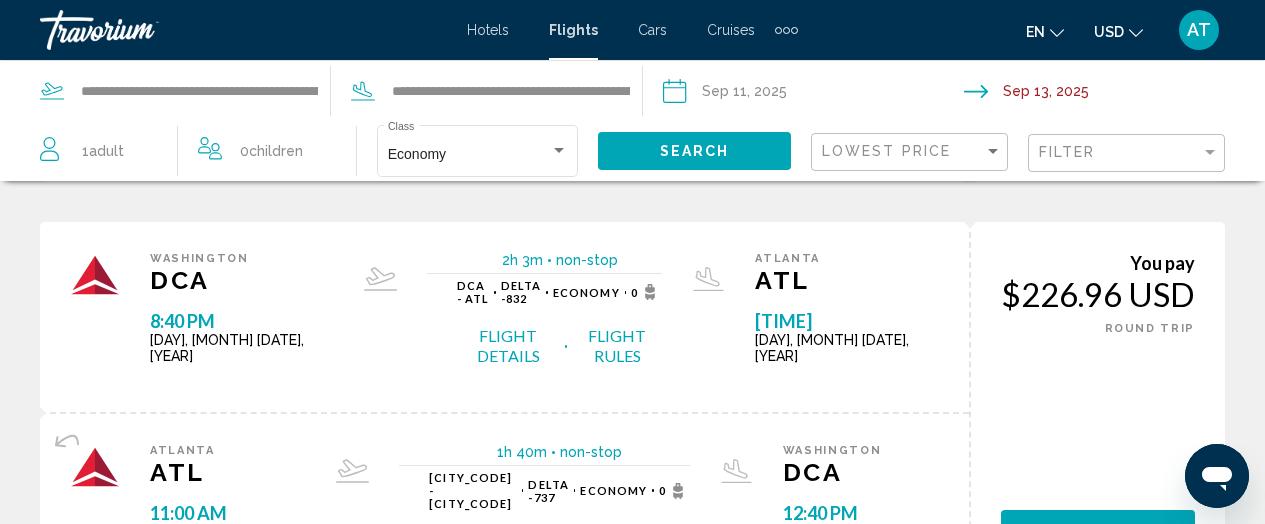 click on "2" at bounding box center (493, 657) 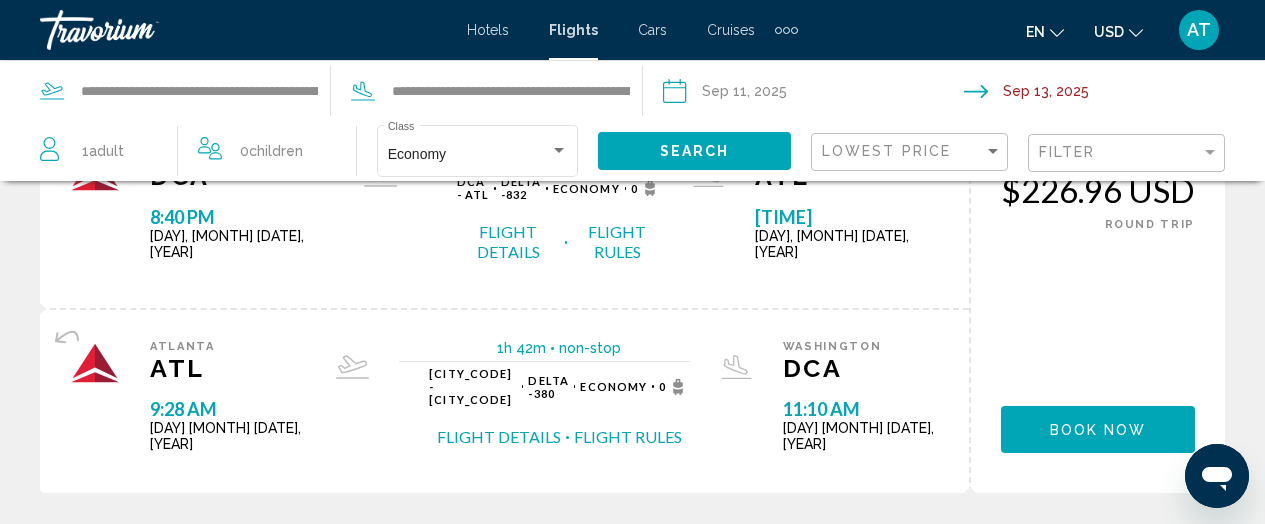 scroll, scrollTop: 0, scrollLeft: 0, axis: both 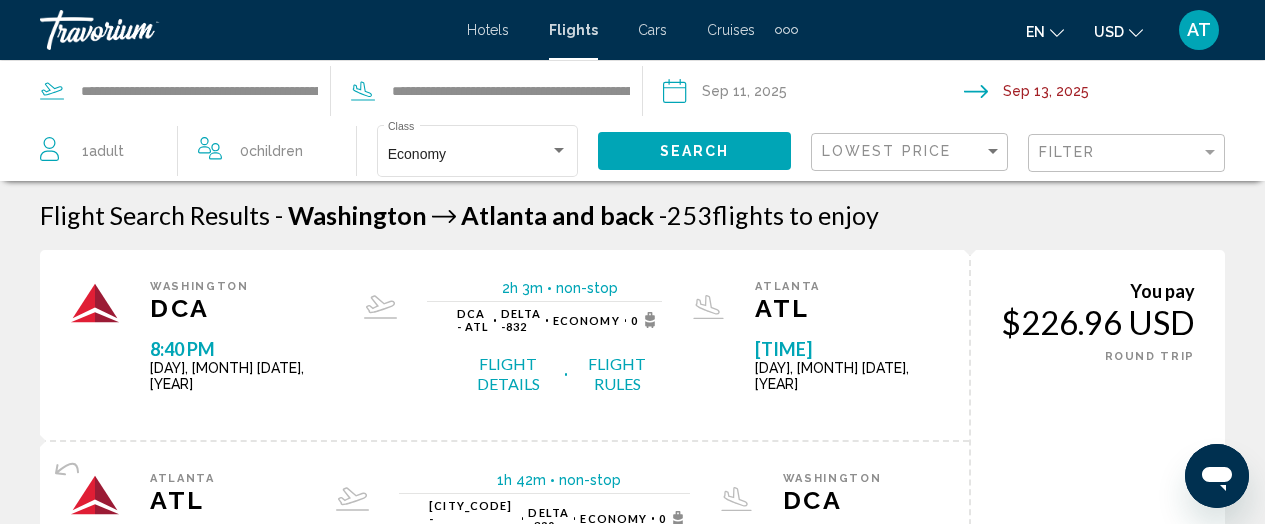 click at bounding box center [1118, 94] 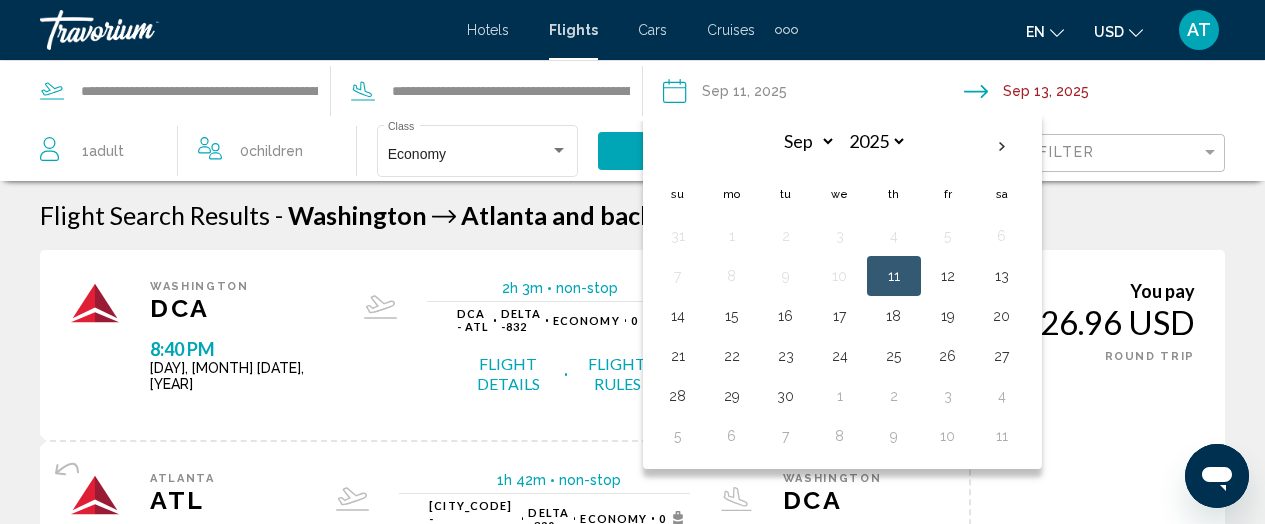 click on "11" at bounding box center [894, 276] 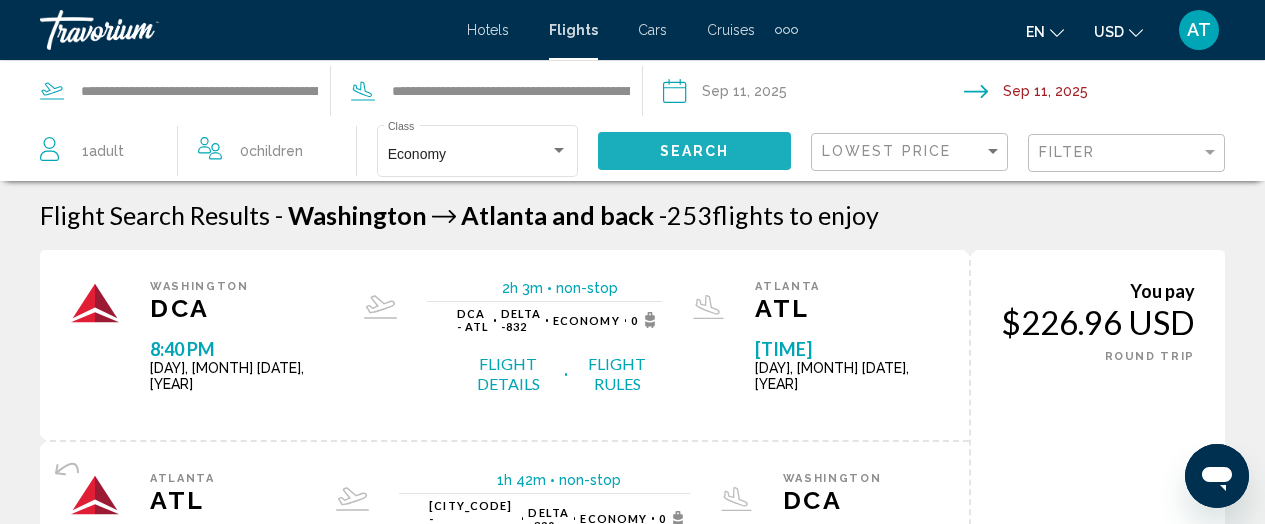 click on "Search" 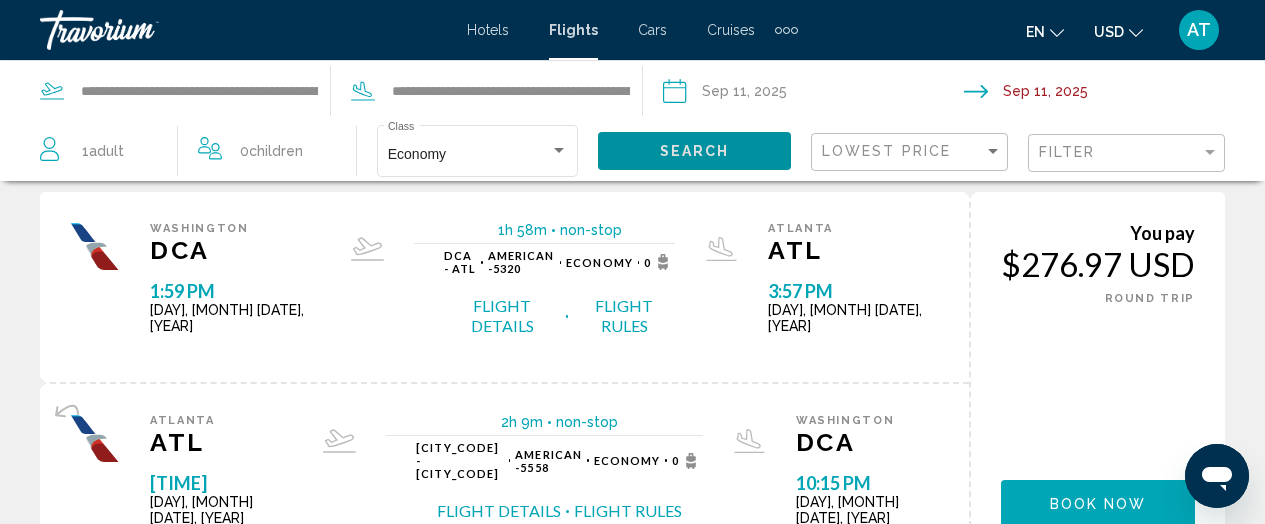 scroll, scrollTop: 0, scrollLeft: 0, axis: both 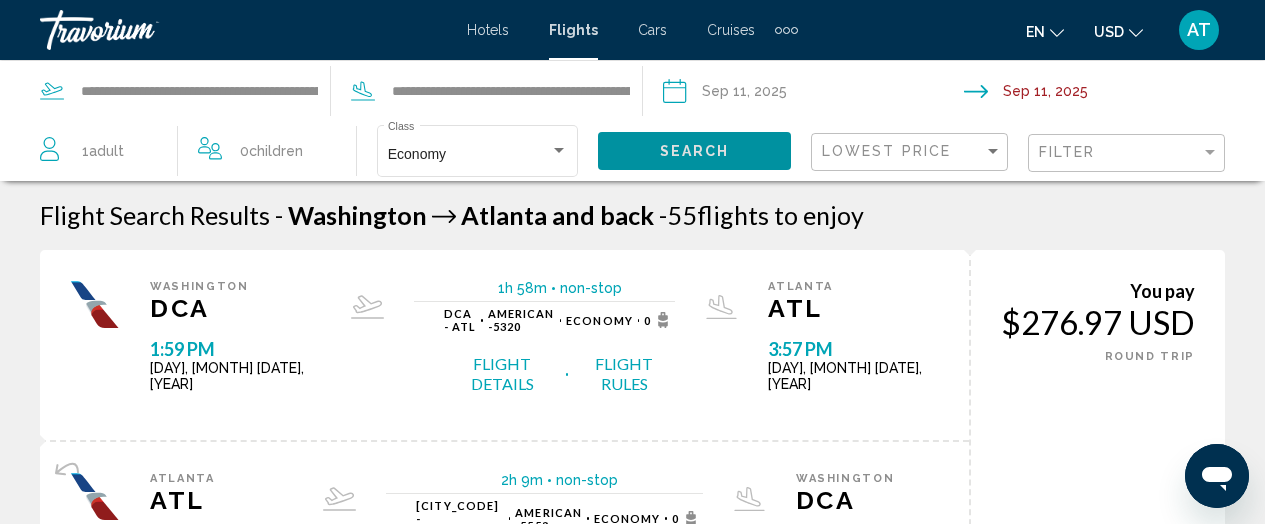 click at bounding box center (812, 94) 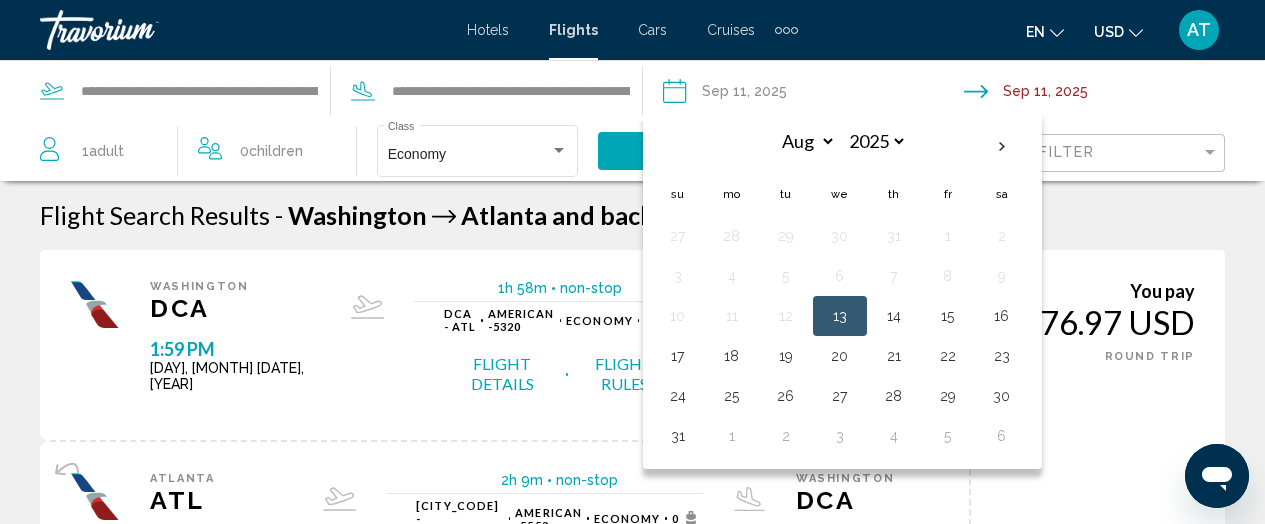 click on "**********" at bounding box center (1118, 94) 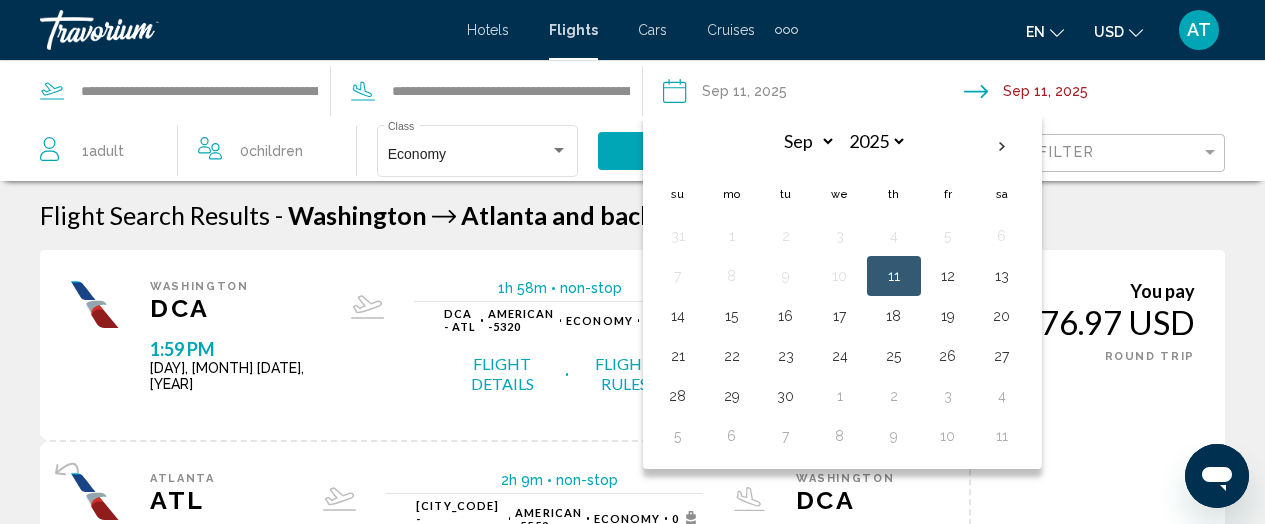 click on "11" at bounding box center (894, 276) 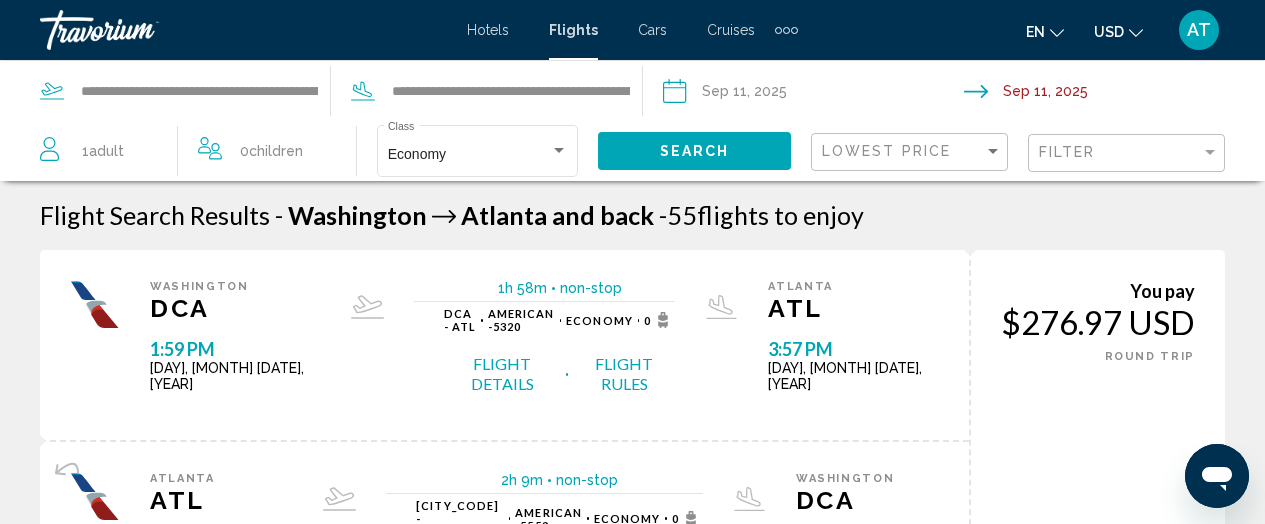 click on "Flights" at bounding box center (573, 30) 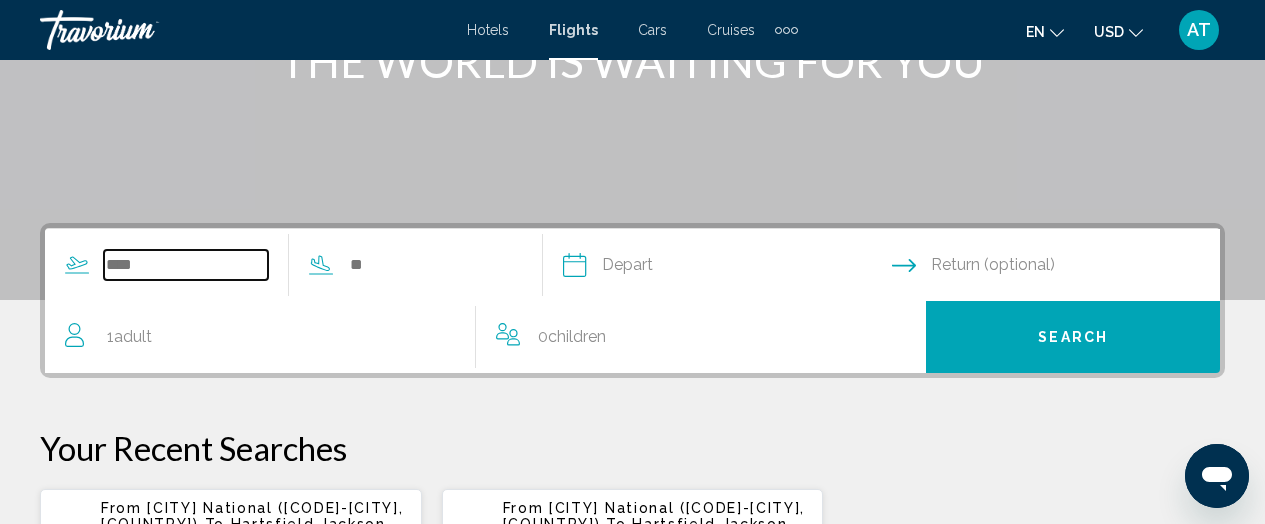 click at bounding box center [186, 265] 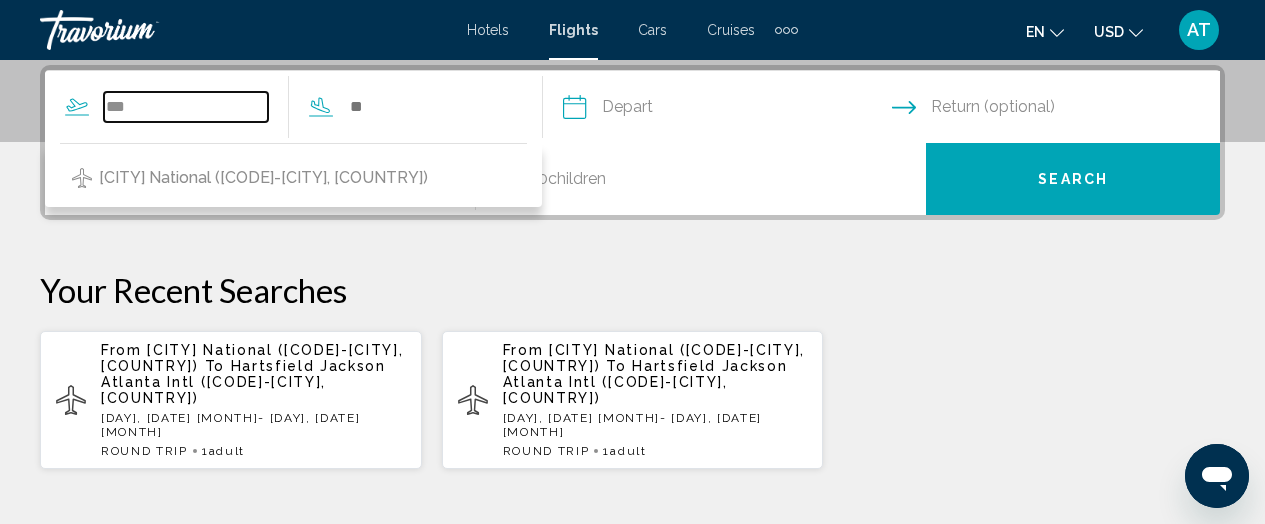 type on "***" 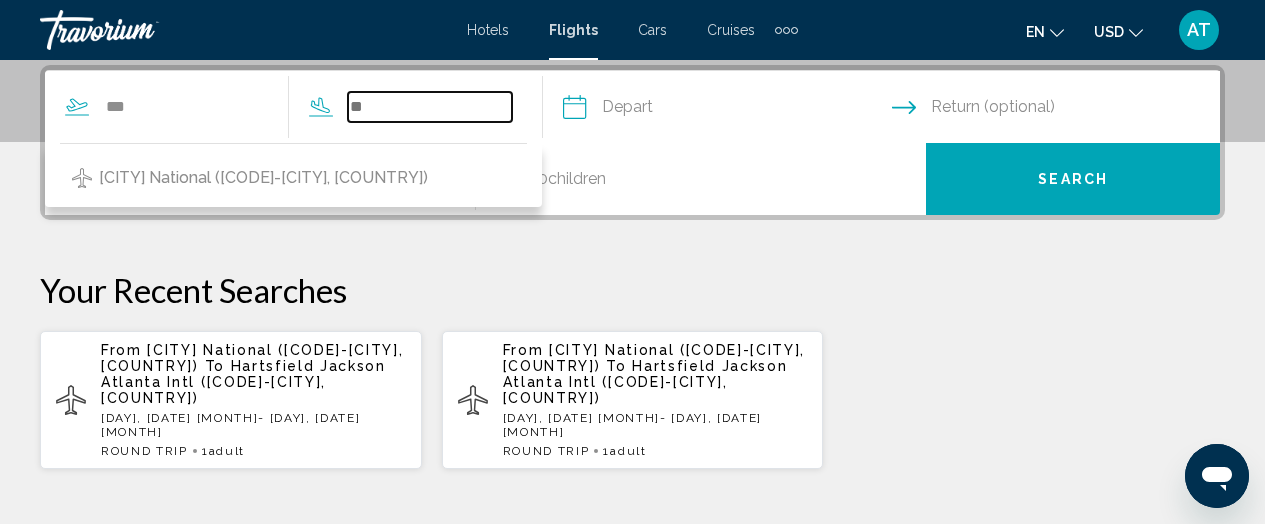 click at bounding box center [430, 107] 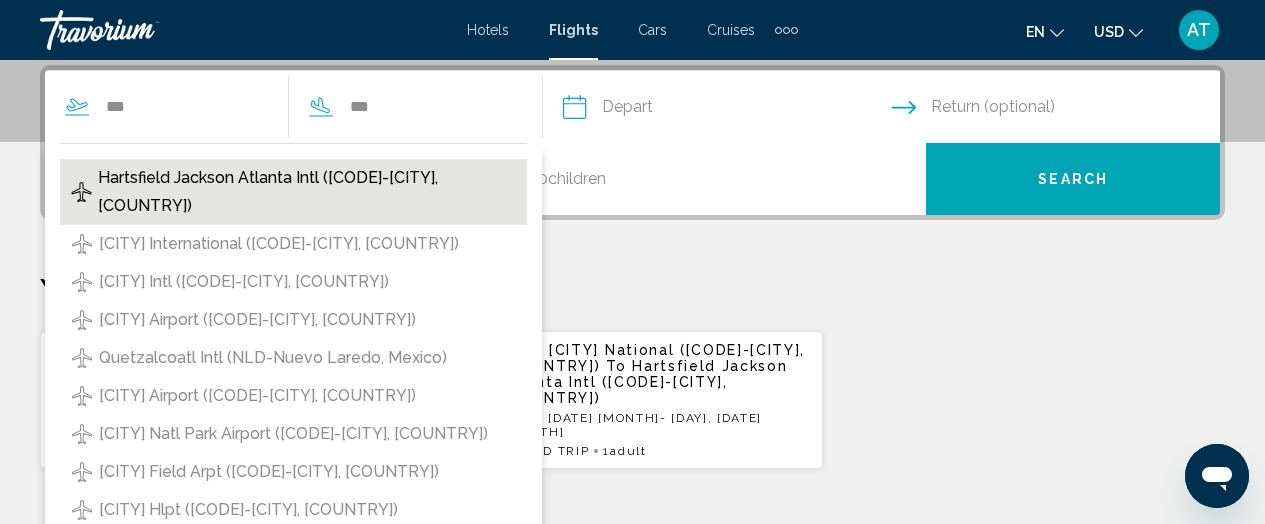 click on "Hartsfield Jackson Atlanta Intl  ([CODE]-[CITY], [COUNTRY])" at bounding box center (307, 192) 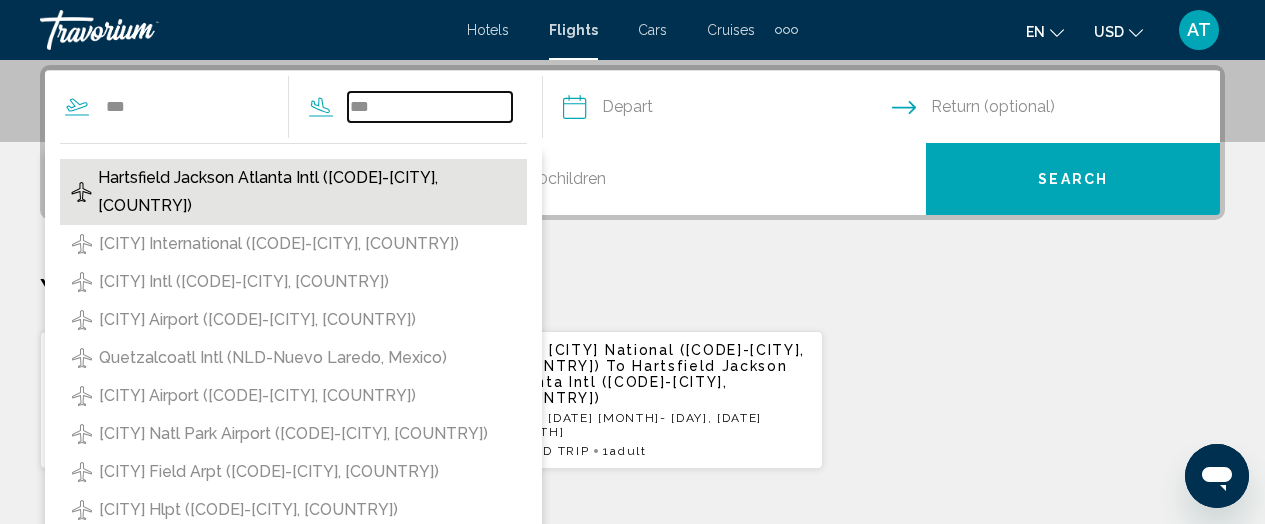 type on "**********" 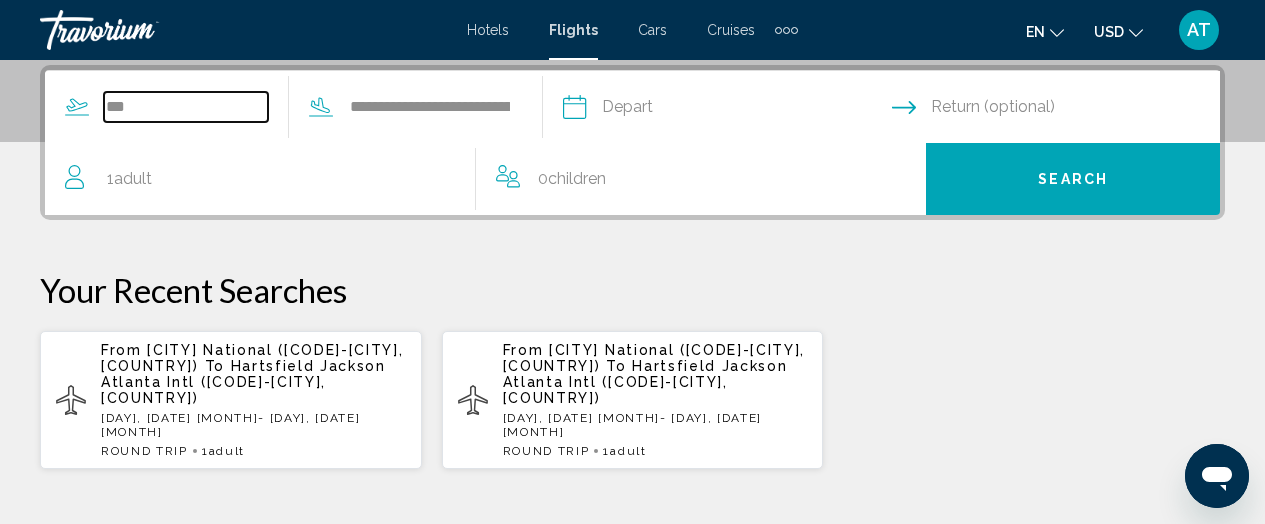 click on "***" at bounding box center (186, 107) 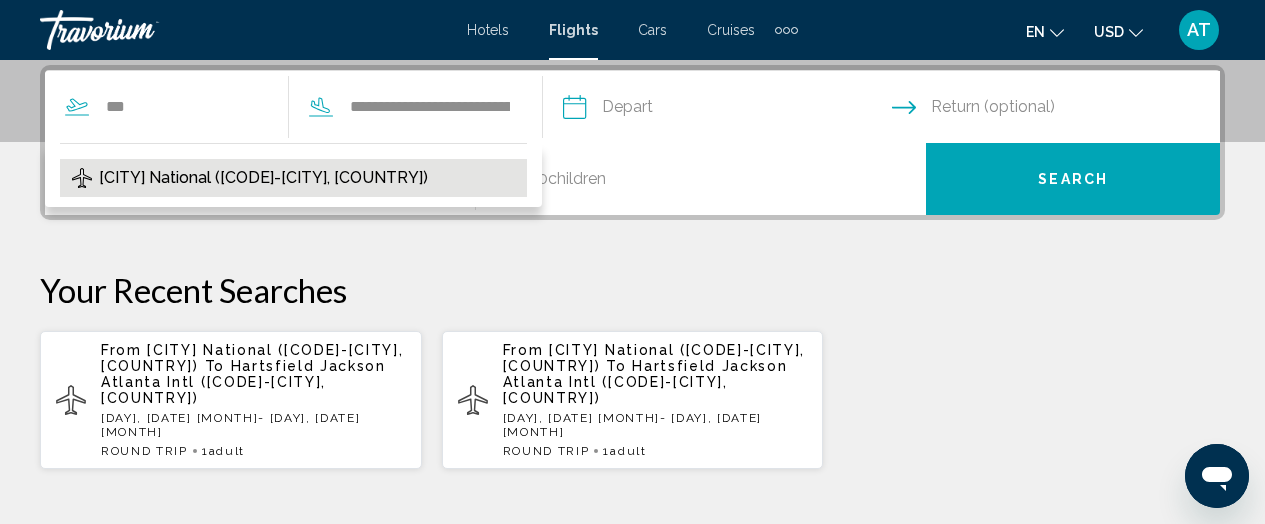 click on "[CITY] National  ([CODE]-[CITY], [COUNTRY])" at bounding box center [263, 178] 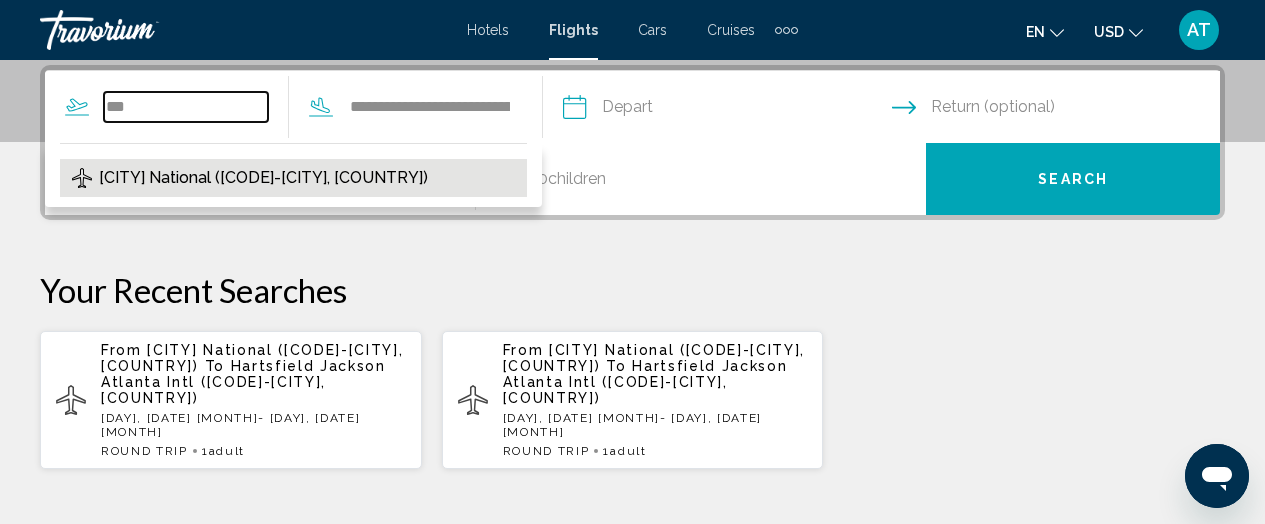 type on "**********" 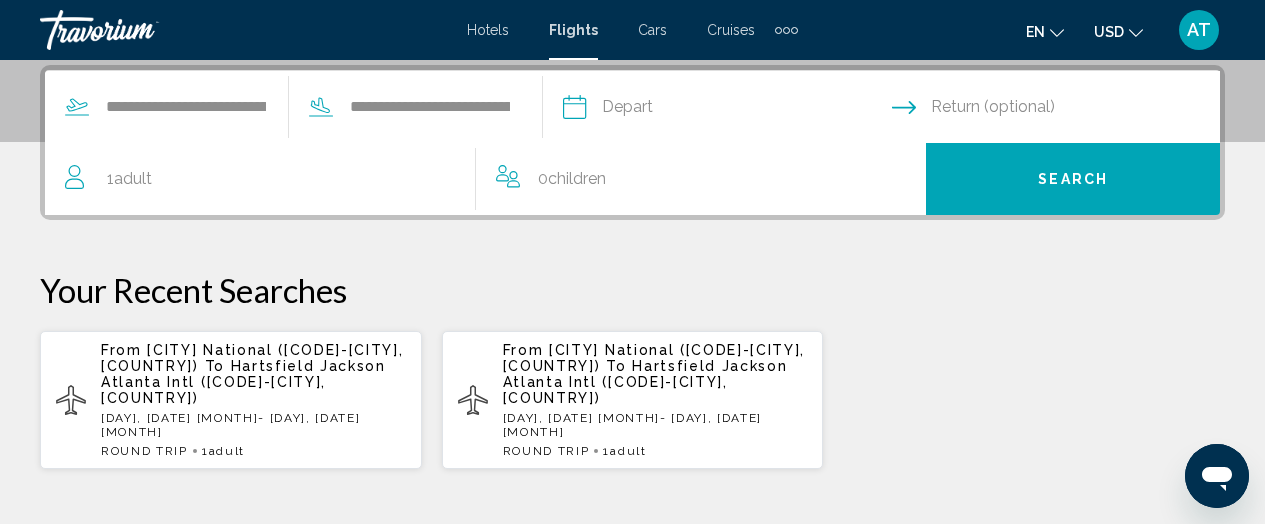 click at bounding box center [726, 110] 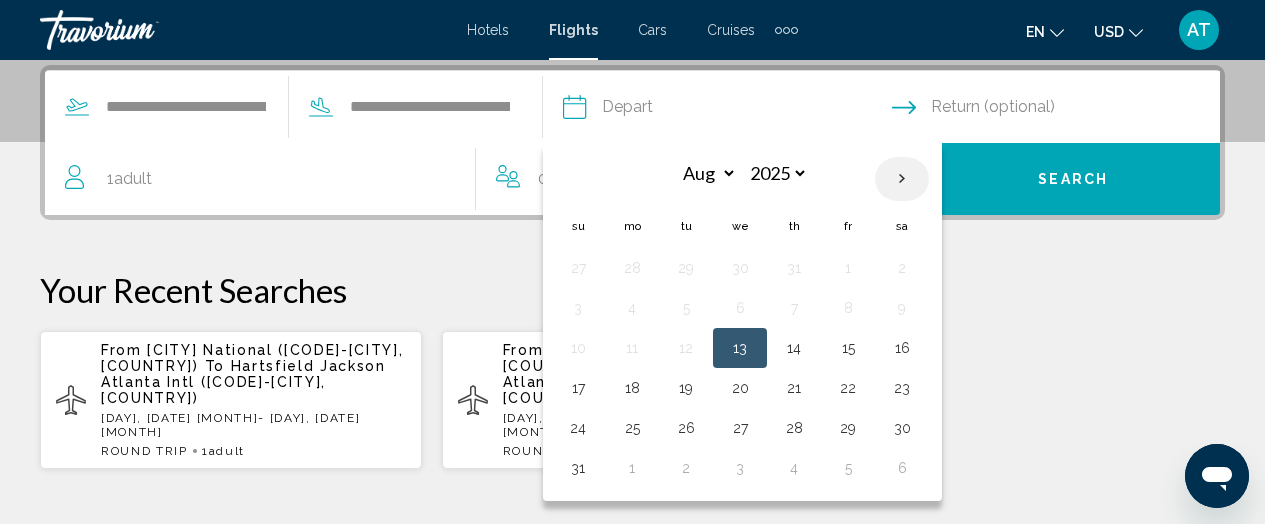 click at bounding box center (902, 179) 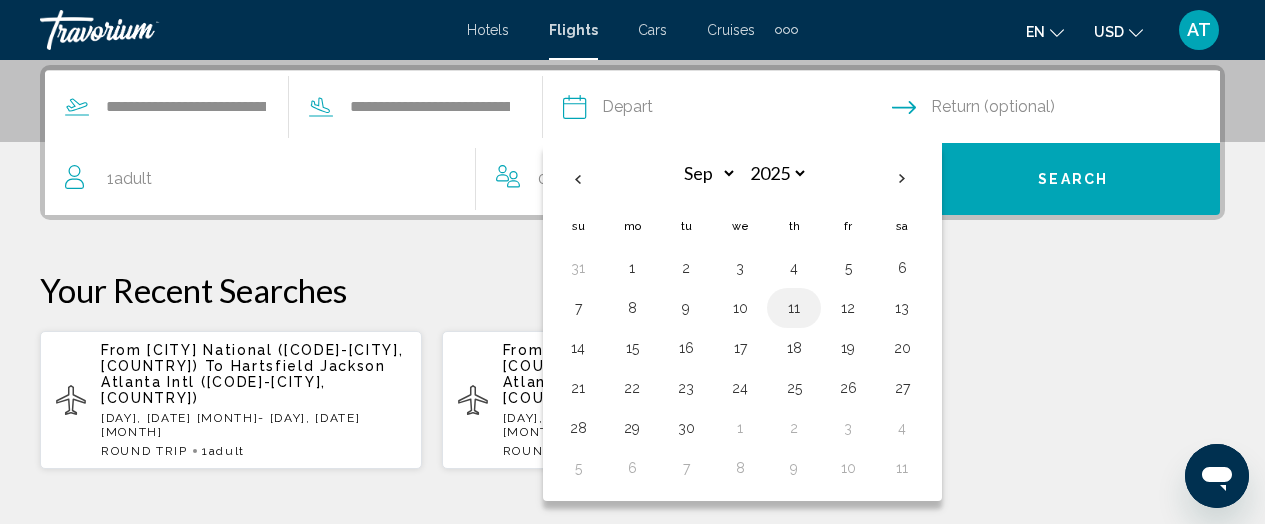 click on "11" at bounding box center (794, 308) 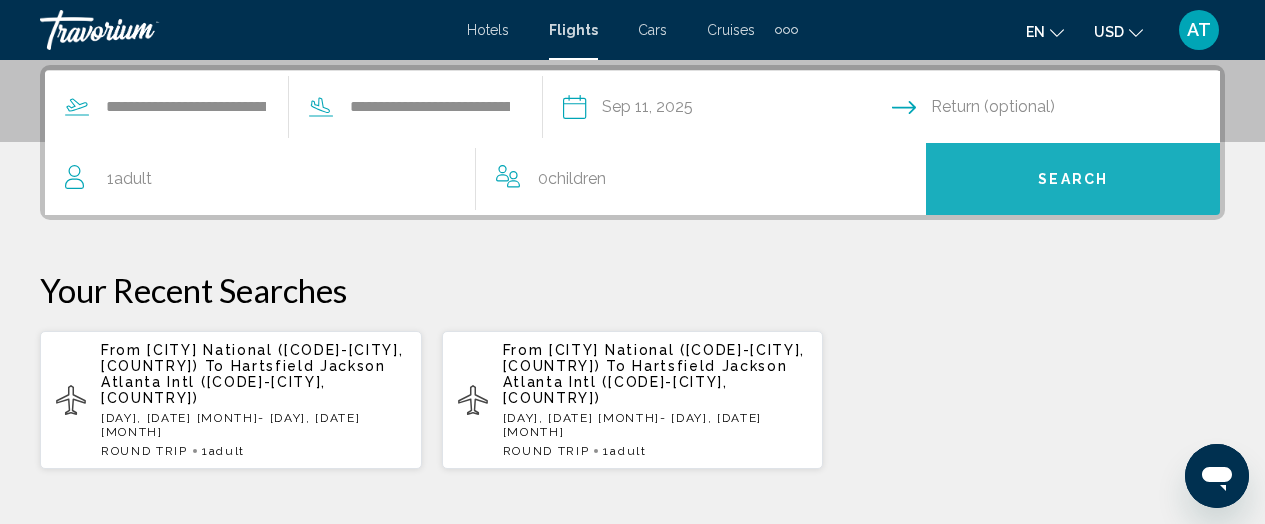 click on "Search" at bounding box center [1073, 179] 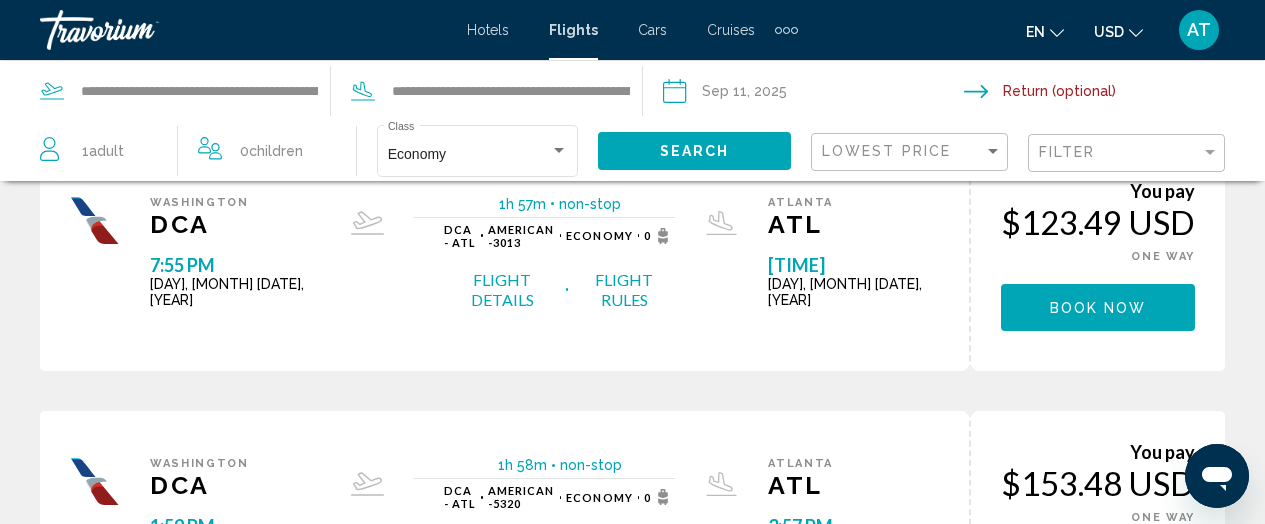 scroll, scrollTop: 0, scrollLeft: 0, axis: both 